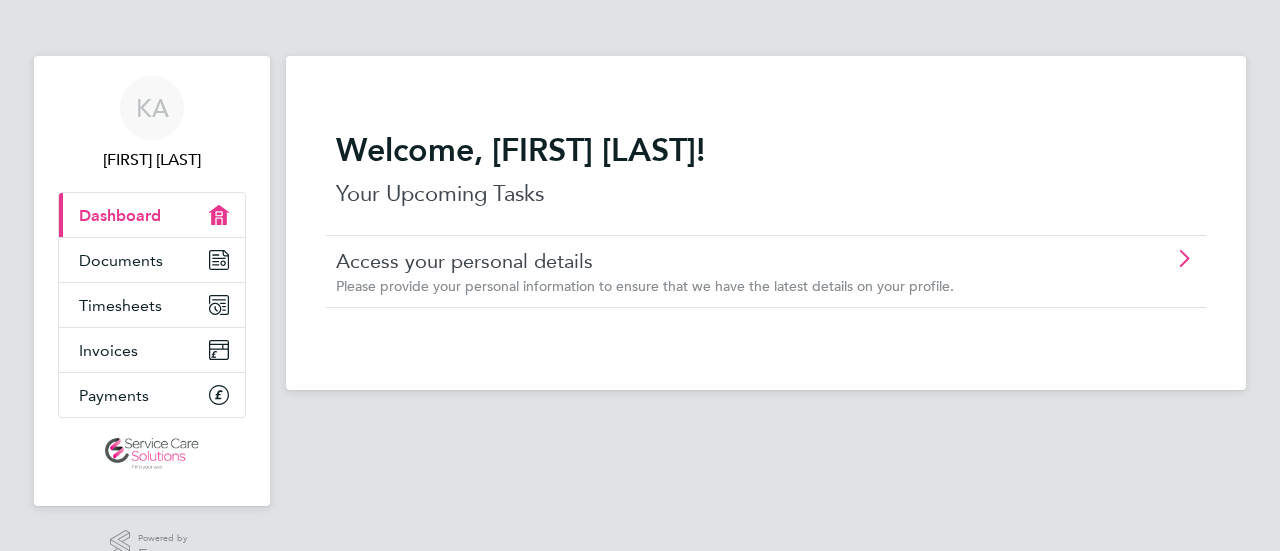 scroll, scrollTop: 0, scrollLeft: 0, axis: both 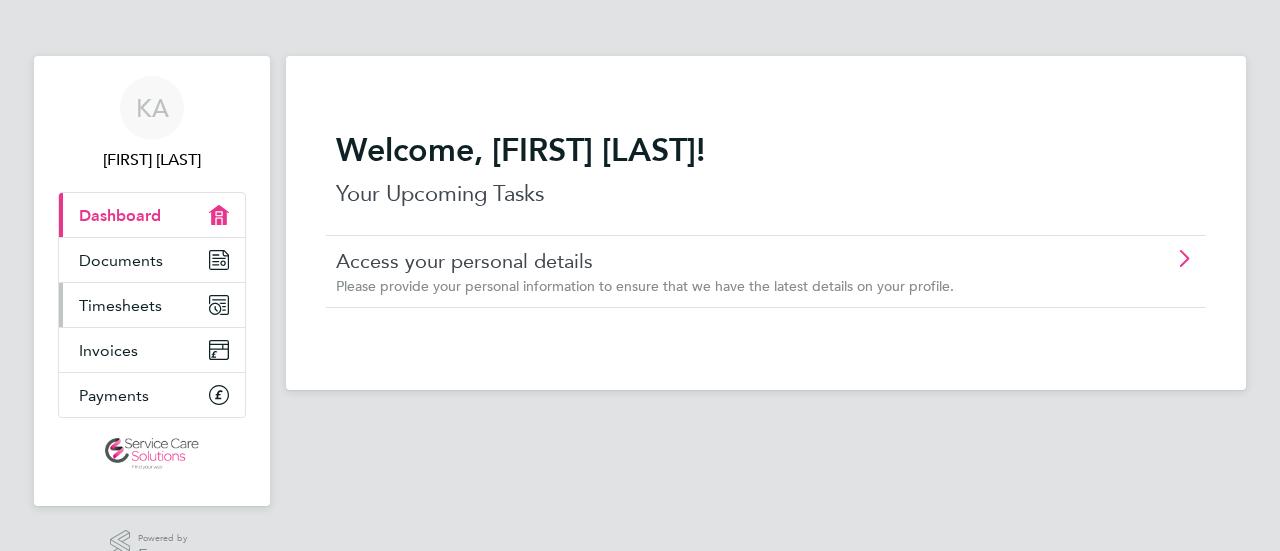 click on "Timesheets" at bounding box center (120, 305) 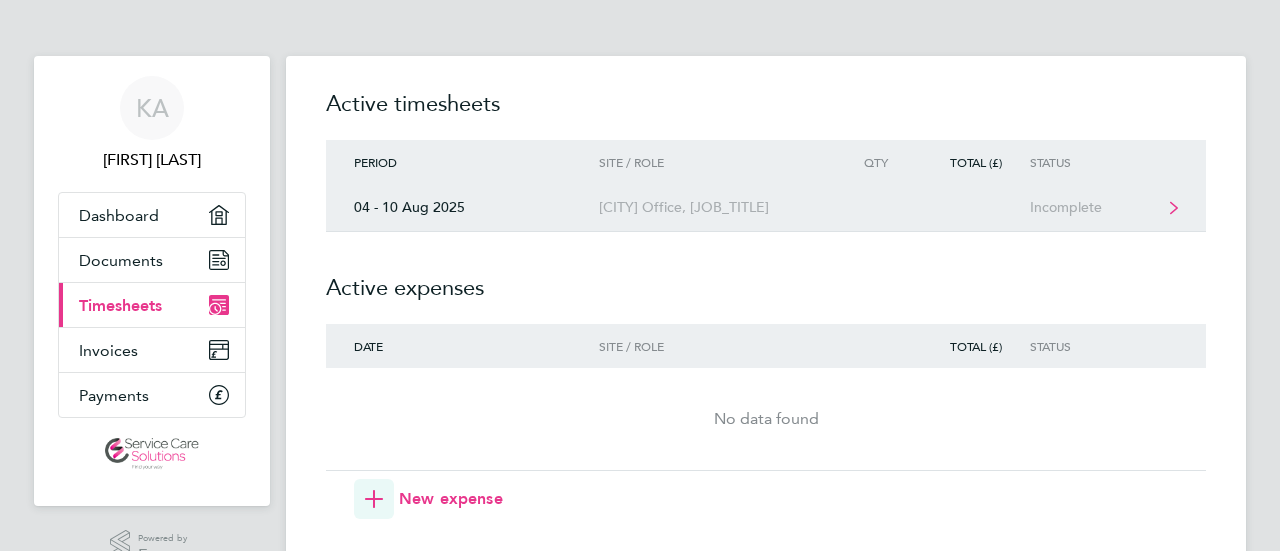 click on "[CITY] Office, [JOB_TITLE]" 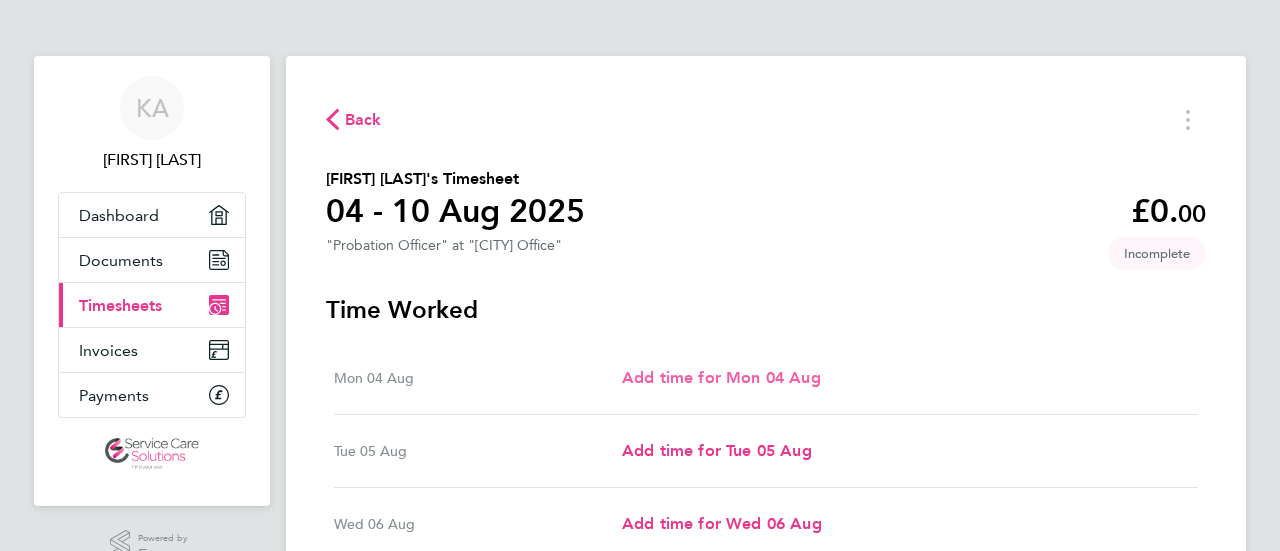 click on "Add time for Mon 04 Aug" at bounding box center (721, 377) 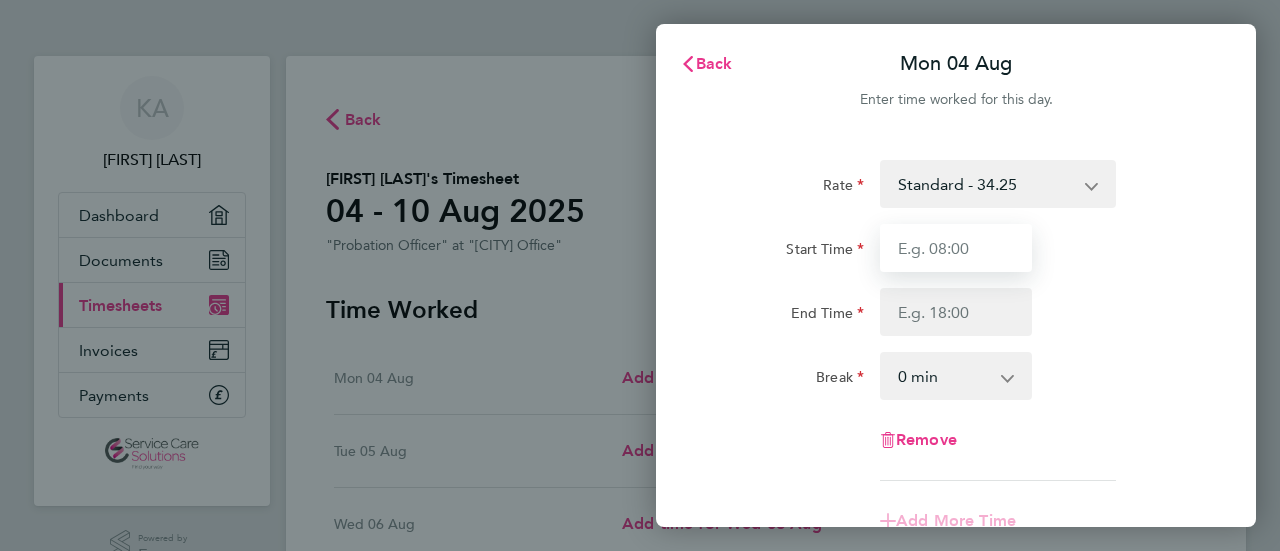 click on "Start Time" at bounding box center (956, 248) 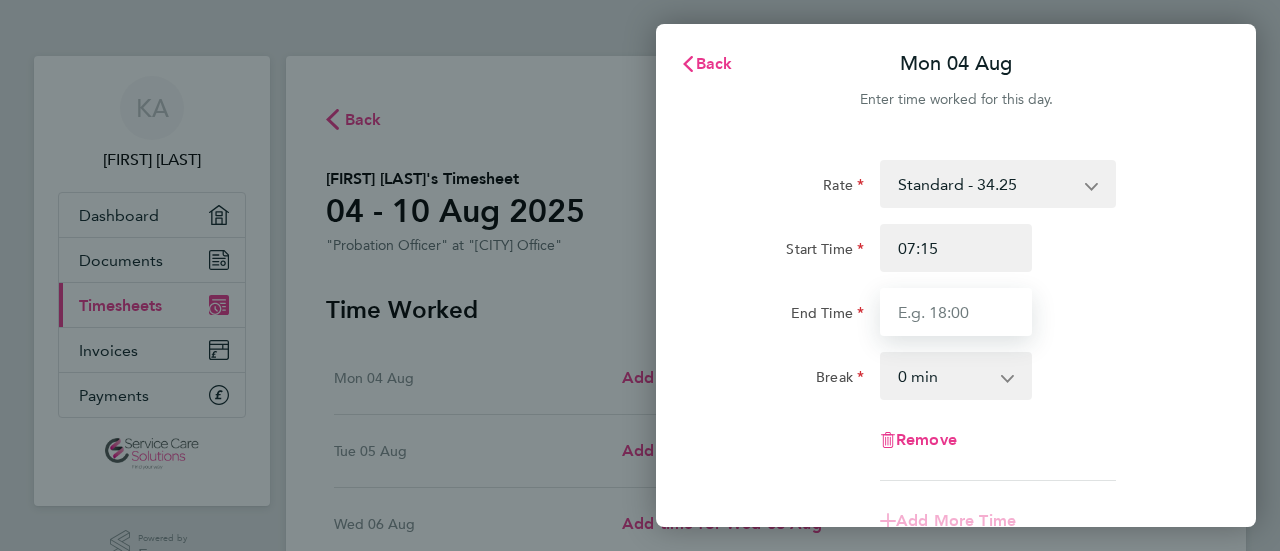 click on "End Time" at bounding box center (956, 312) 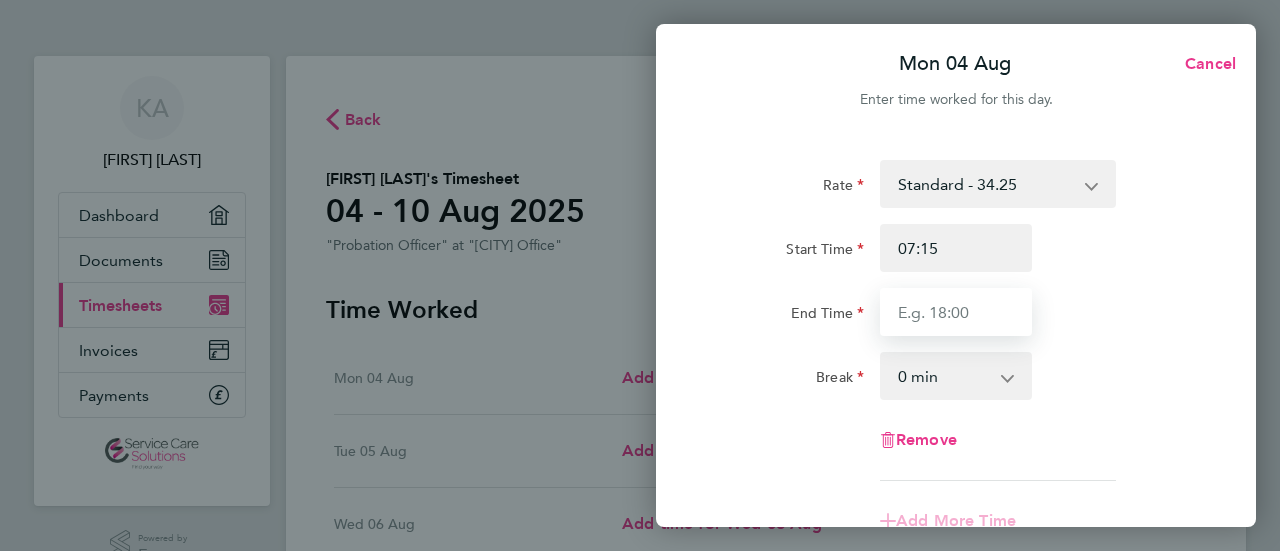 type on "17:00" 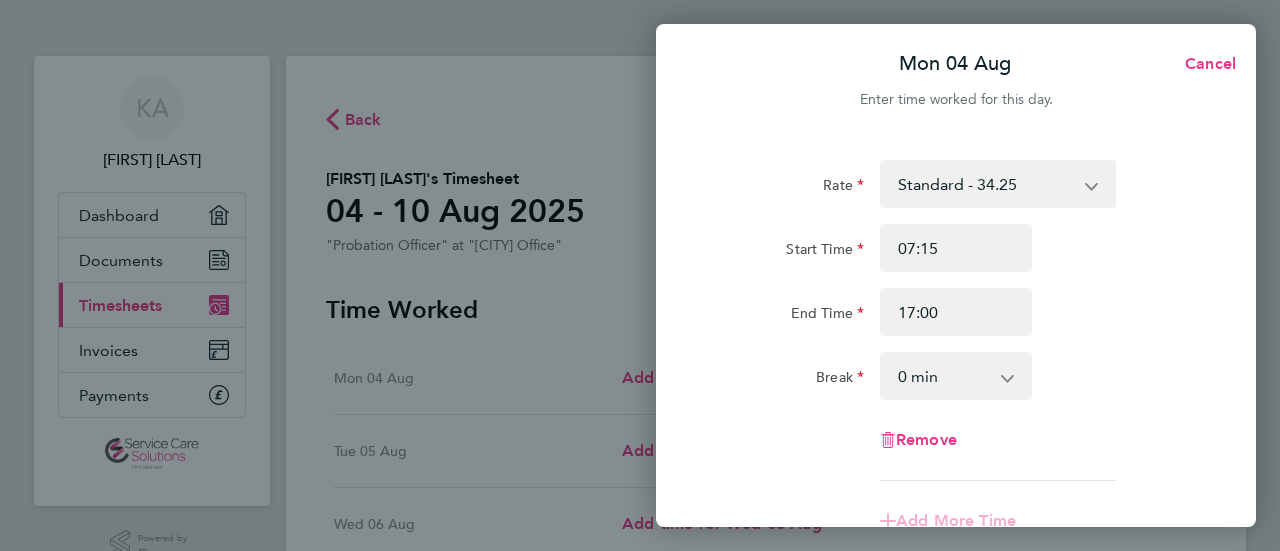click on "0 min   15 min   30 min   45 min   60 min   75 min   90 min" at bounding box center [944, 376] 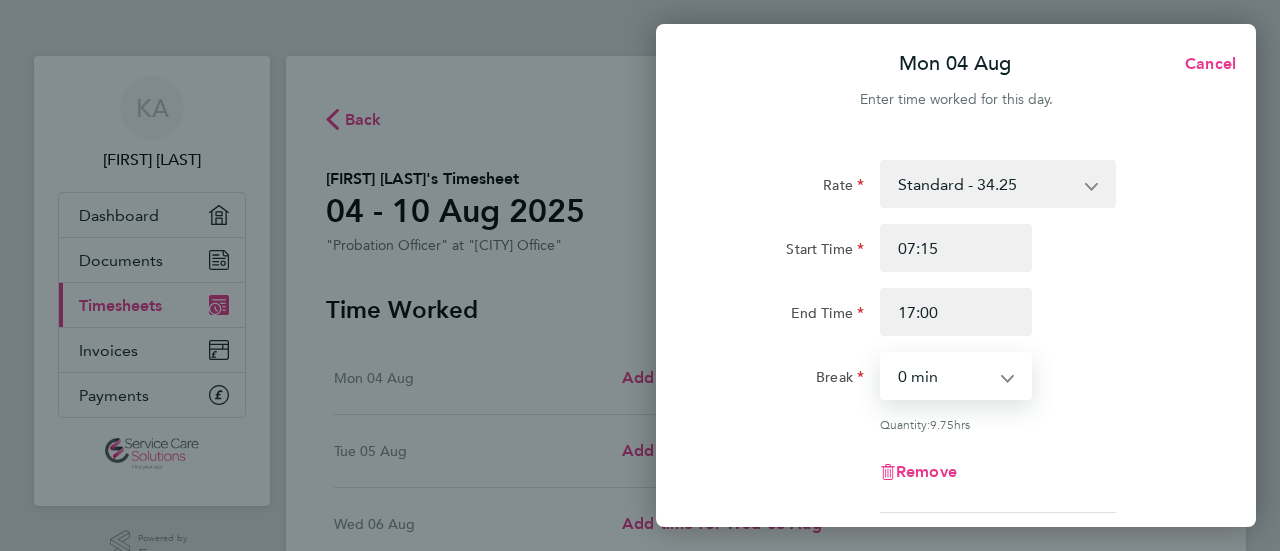 select on "30" 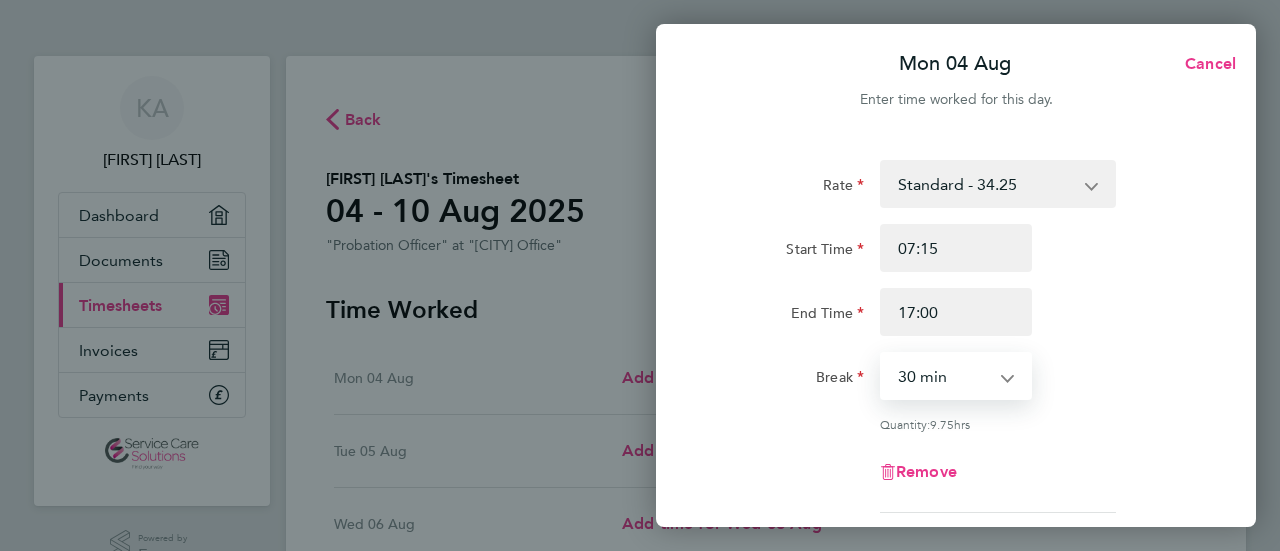 click on "0 min   15 min   30 min   45 min   60 min   75 min   90 min" at bounding box center (944, 376) 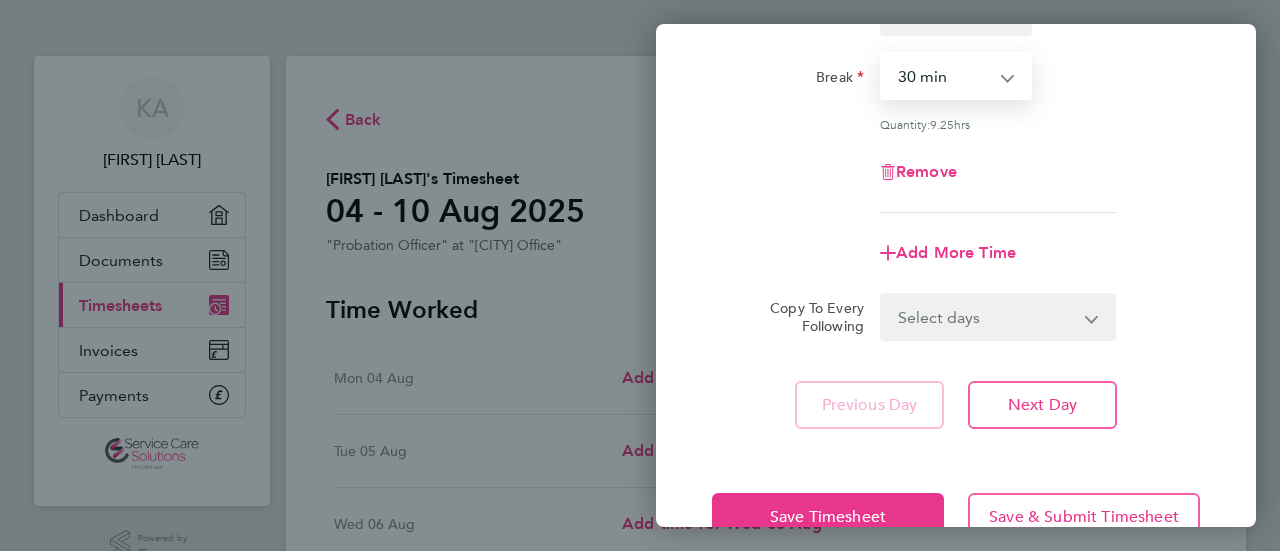 scroll, scrollTop: 0, scrollLeft: 0, axis: both 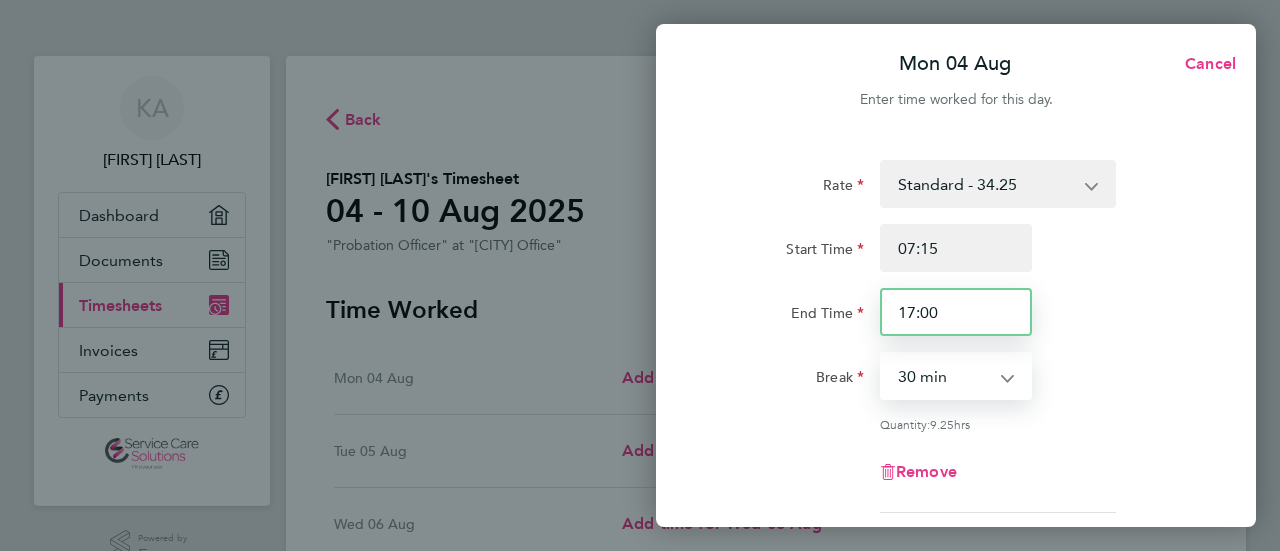 click on "17:00" at bounding box center [956, 312] 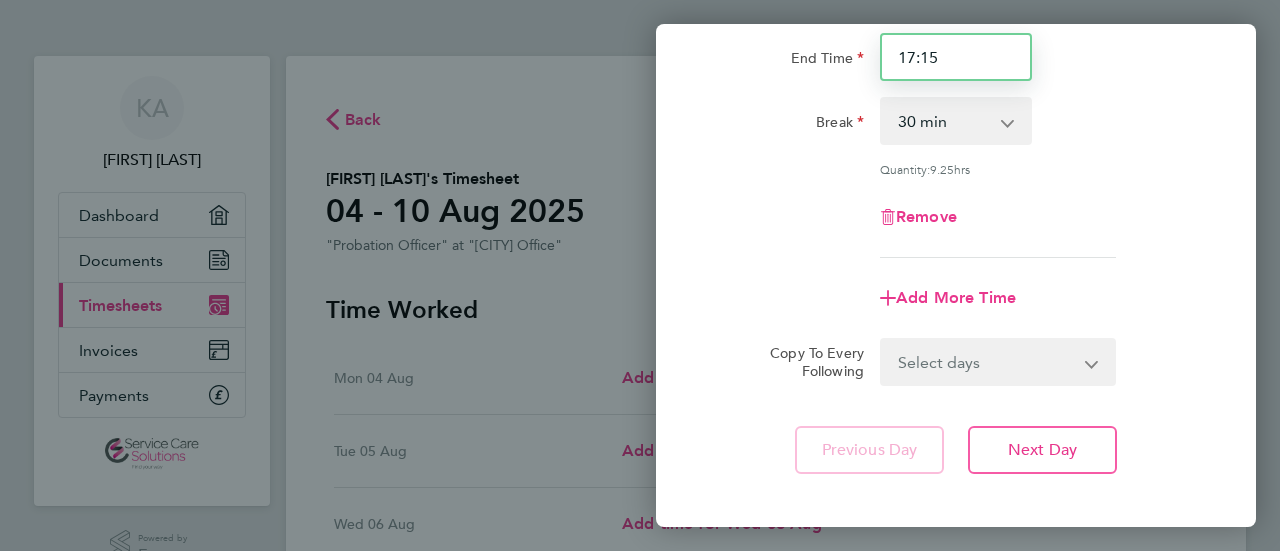 scroll, scrollTop: 352, scrollLeft: 0, axis: vertical 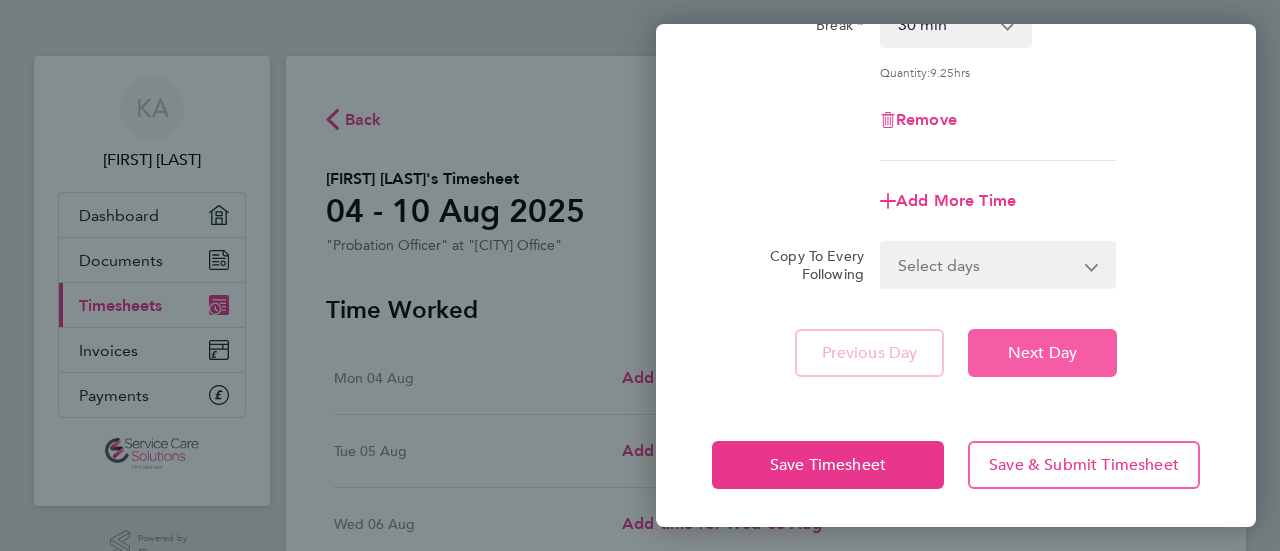 type on "17:15" 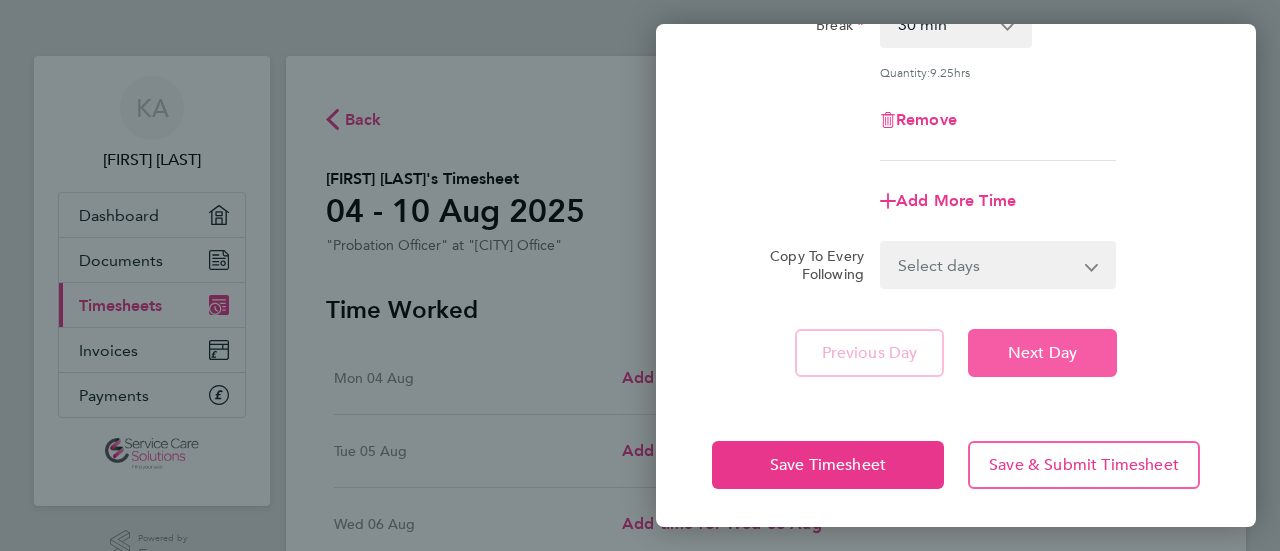 click on "Next Day" 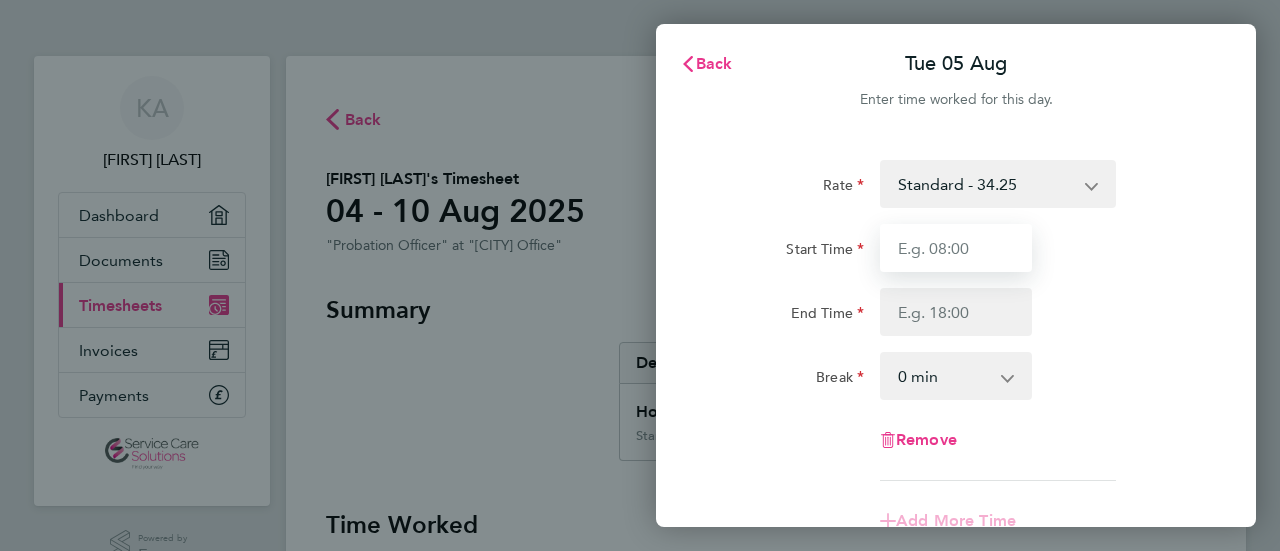 click on "Start Time" at bounding box center (956, 248) 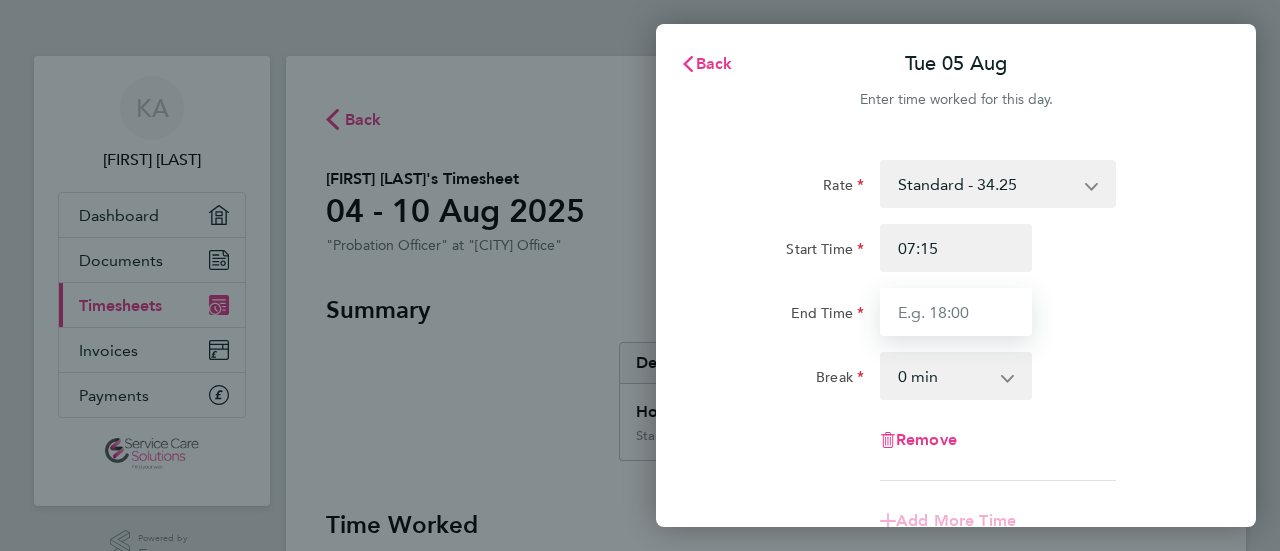 click on "End Time" at bounding box center (956, 312) 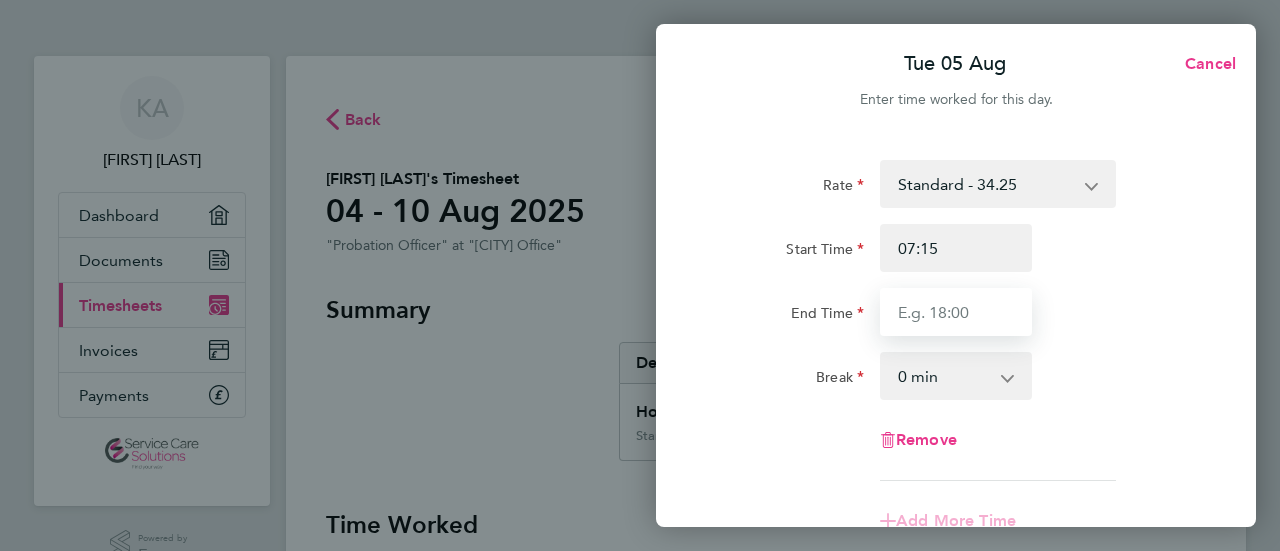 type on "16:45" 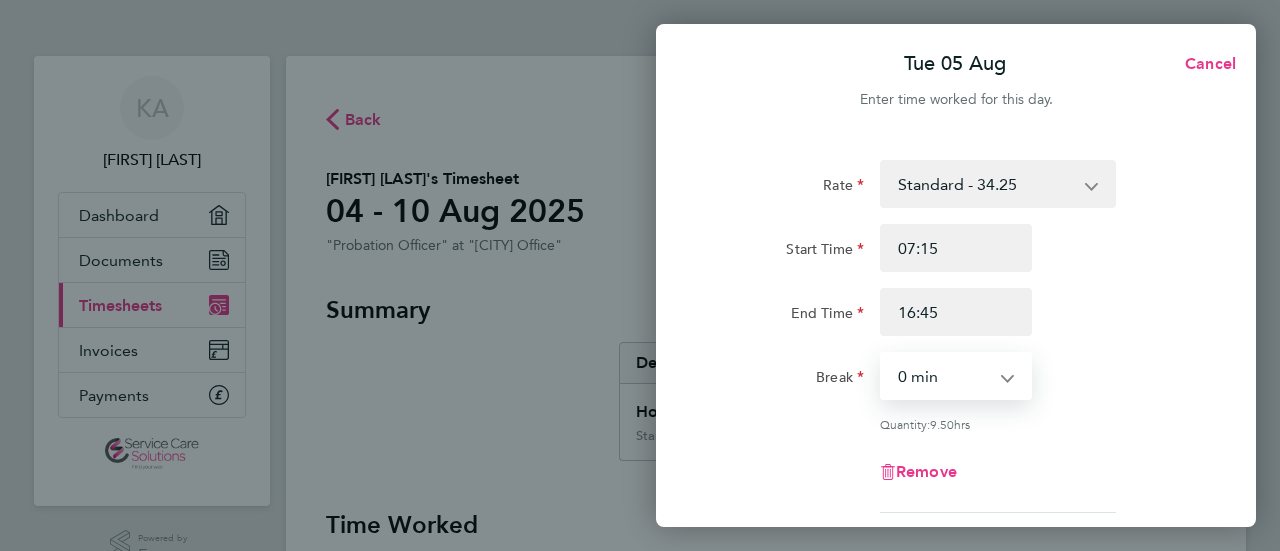 click on "0 min   15 min   30 min   45 min   60 min   75 min   90 min" at bounding box center [944, 376] 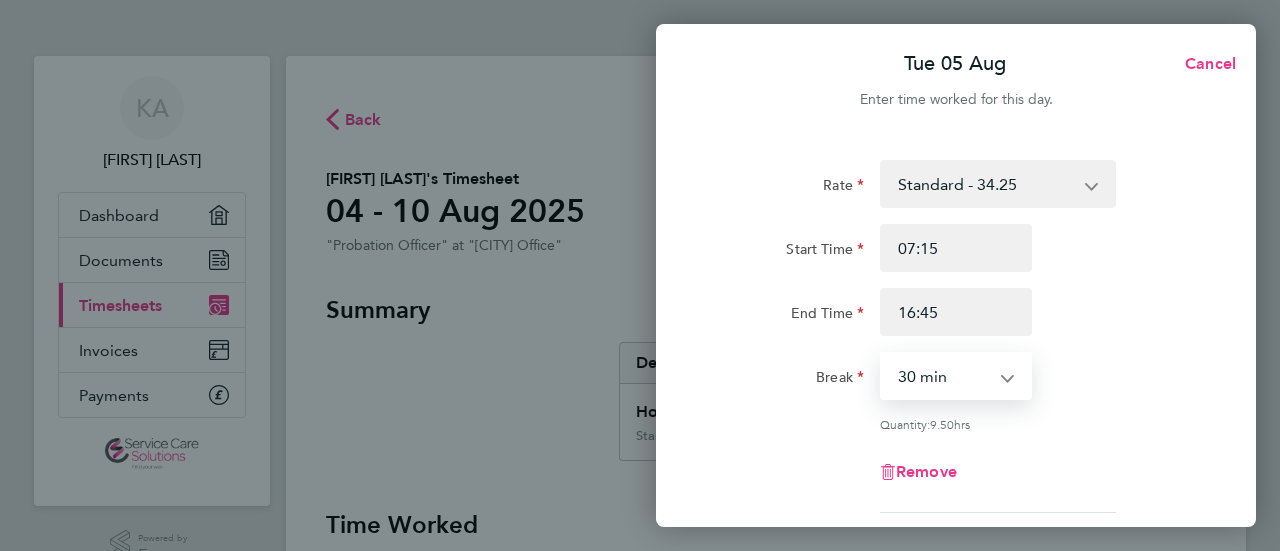 click on "0 min   15 min   30 min   45 min   60 min   75 min   90 min" at bounding box center [944, 376] 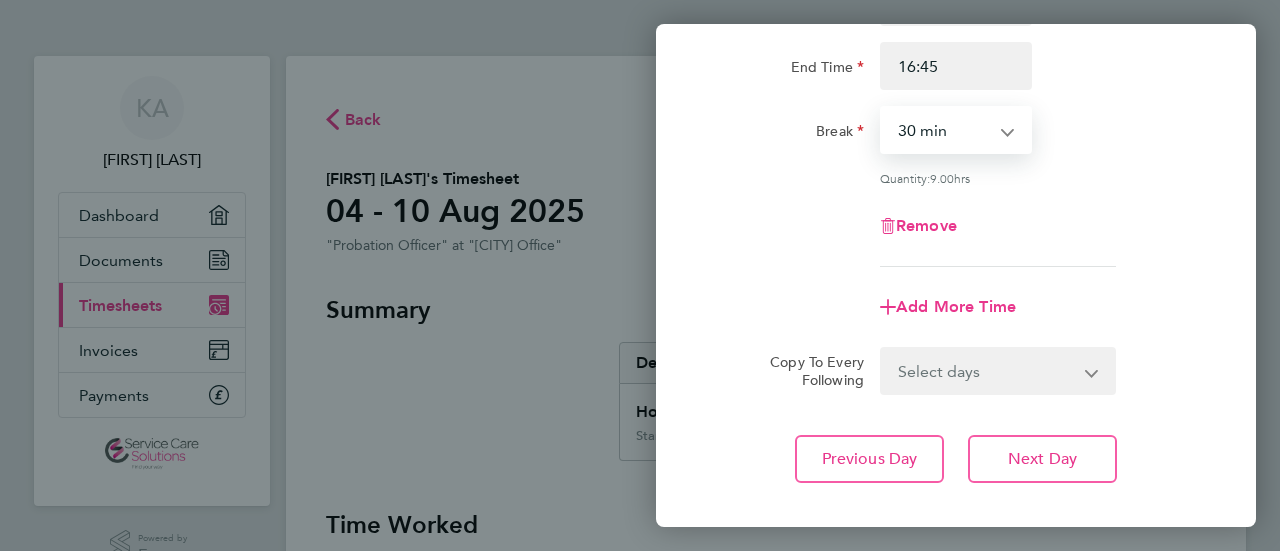 scroll, scrollTop: 352, scrollLeft: 0, axis: vertical 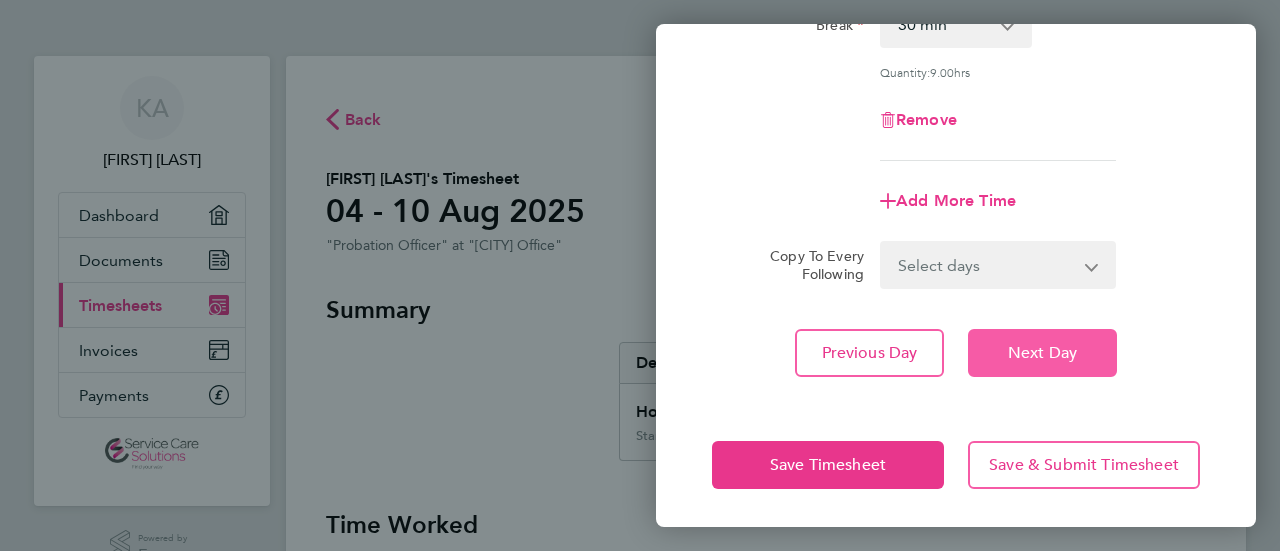 click on "Next Day" 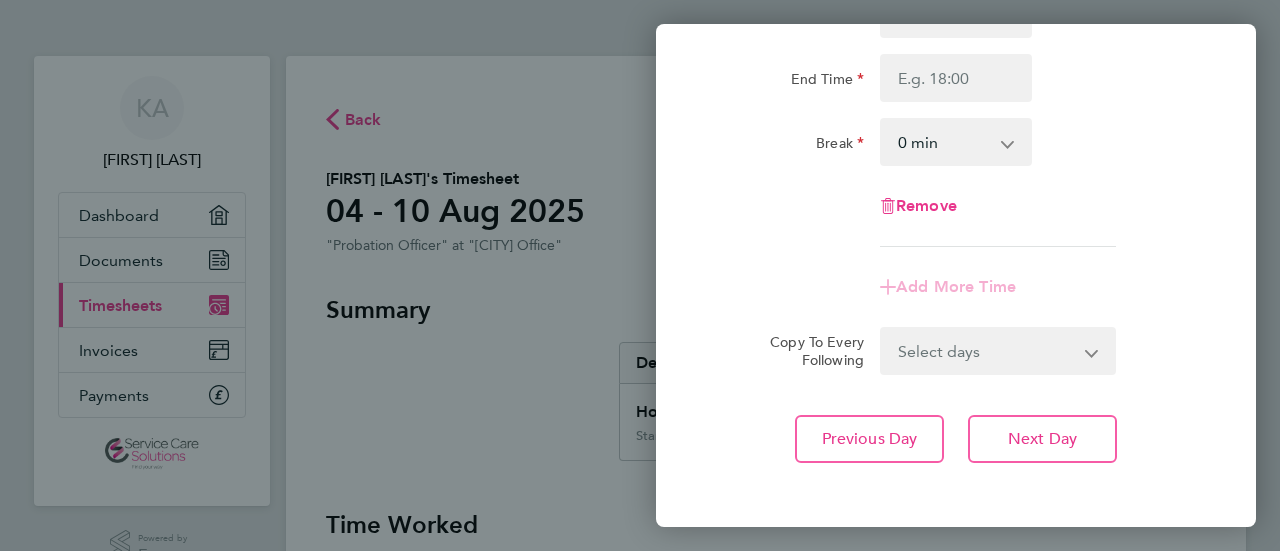 scroll, scrollTop: 21, scrollLeft: 0, axis: vertical 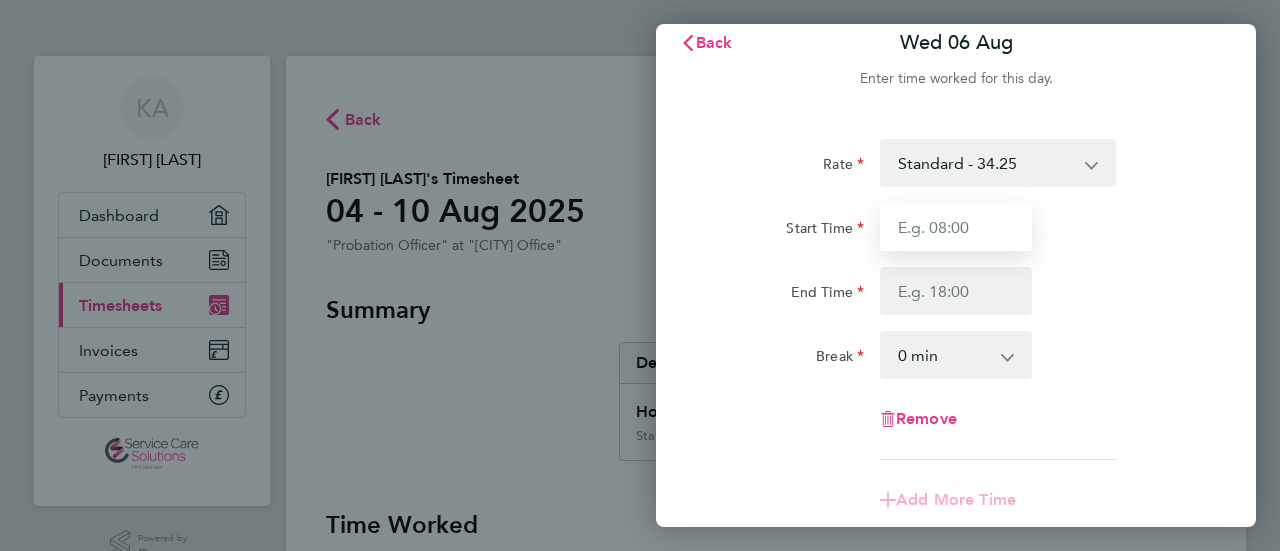 click on "Start Time" at bounding box center [956, 227] 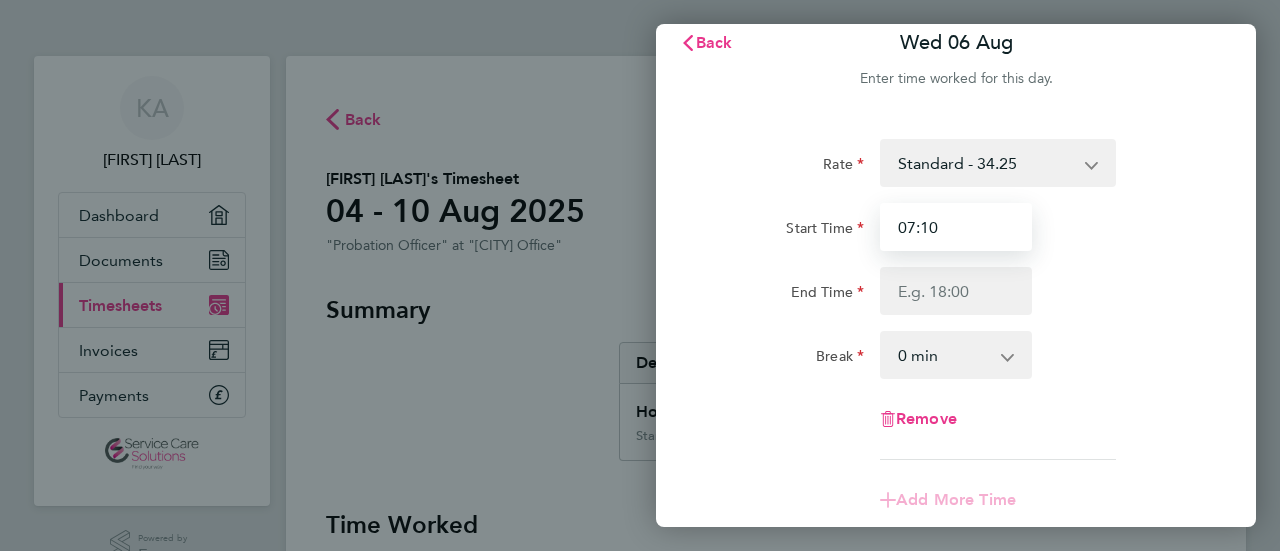 click on "07:10" at bounding box center [956, 227] 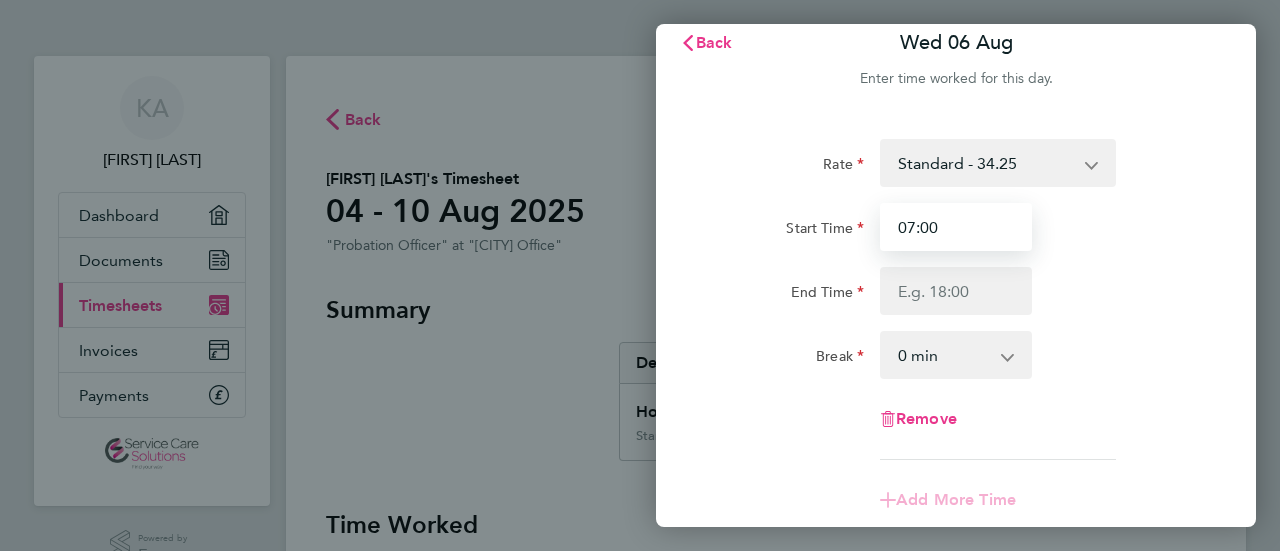 type on "07:00" 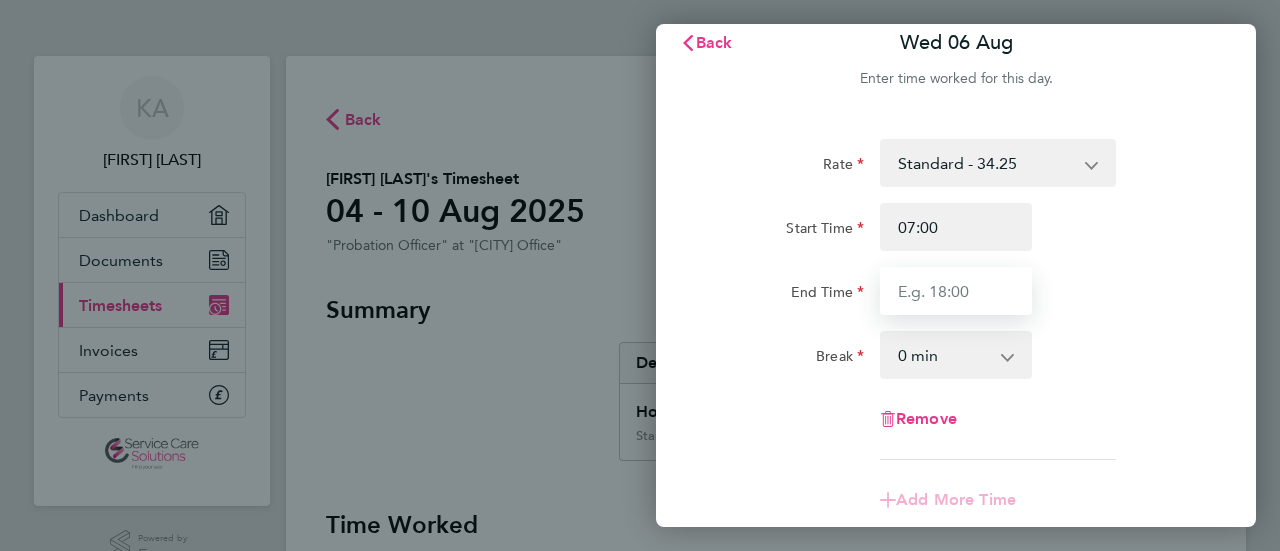 click on "End Time" at bounding box center [956, 291] 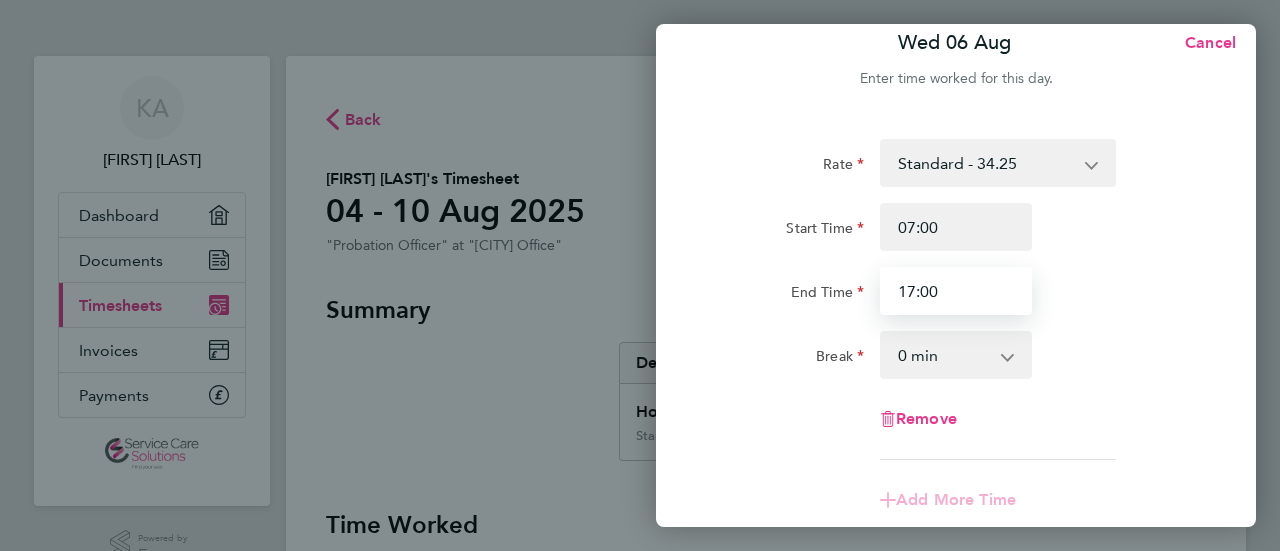 click on "17:00" at bounding box center [956, 291] 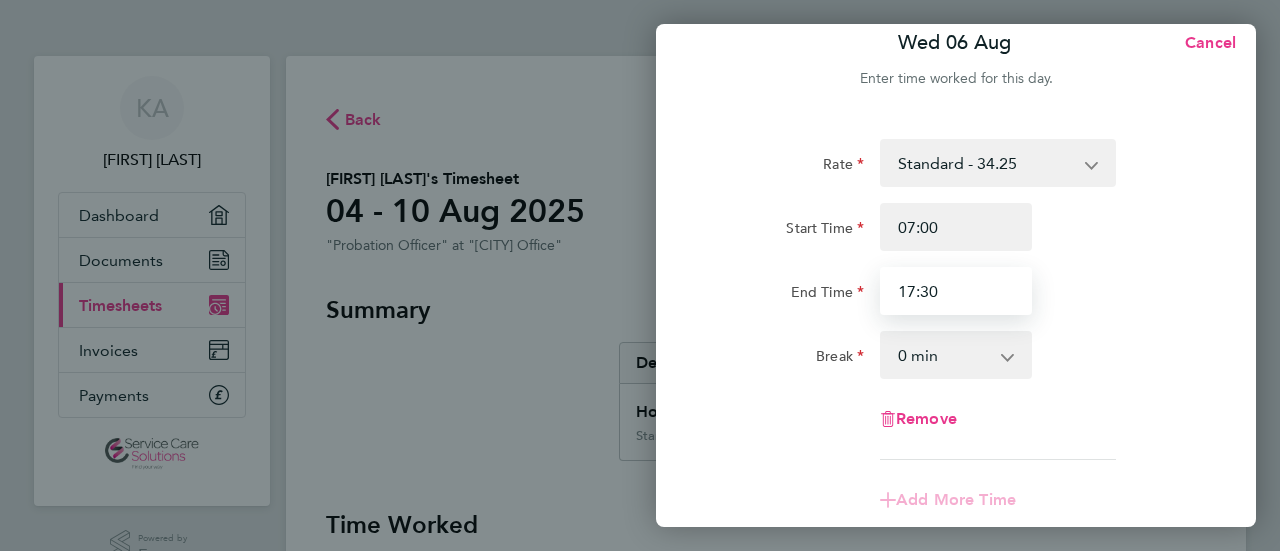 type on "17:30" 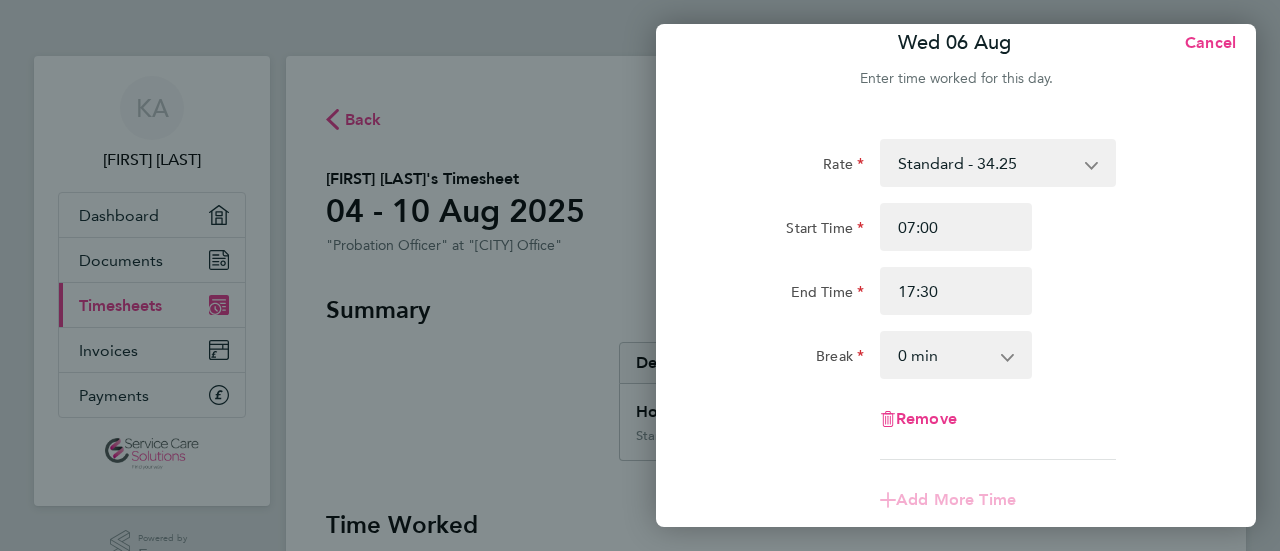 click on "0 min   15 min   30 min   45 min   60 min   75 min   90 min" at bounding box center [944, 355] 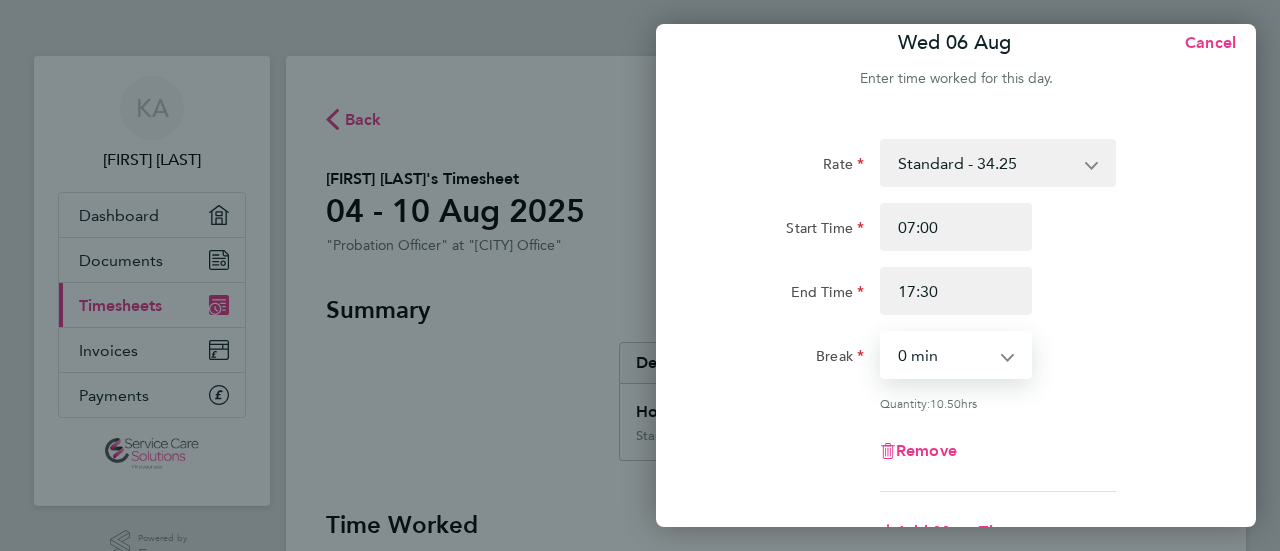select on "30" 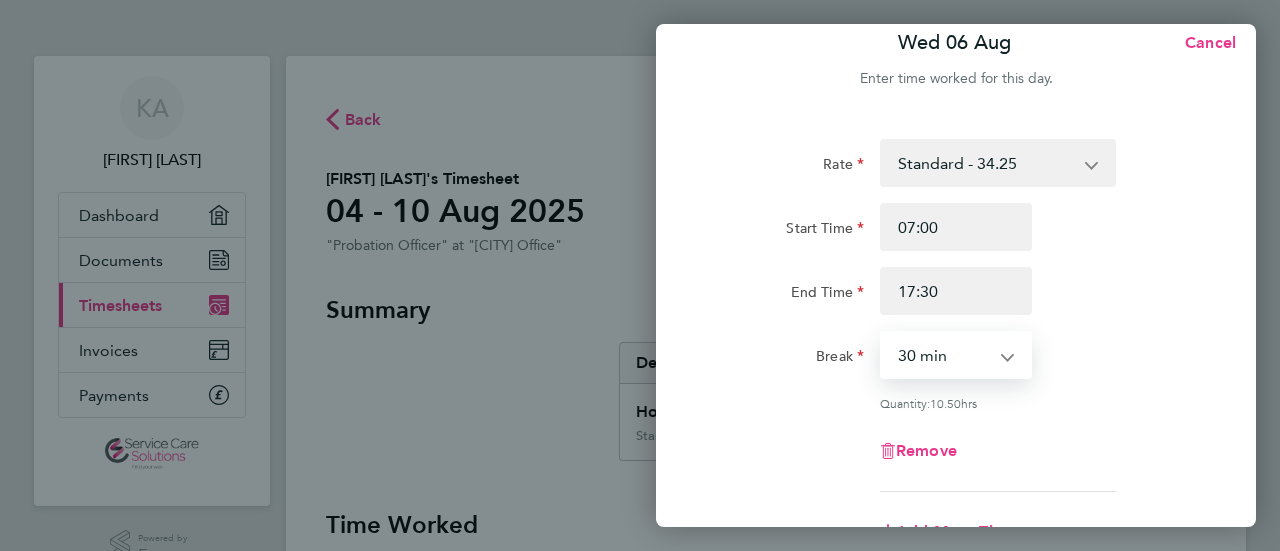 click on "0 min   15 min   30 min   45 min   60 min   75 min   90 min" at bounding box center (944, 355) 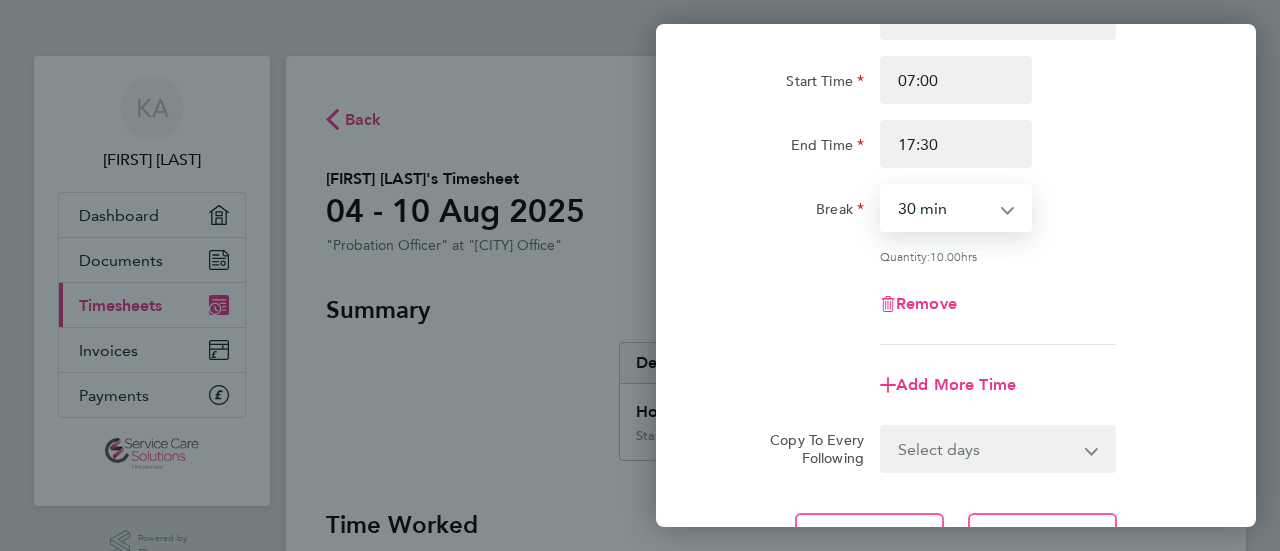 scroll, scrollTop: 321, scrollLeft: 0, axis: vertical 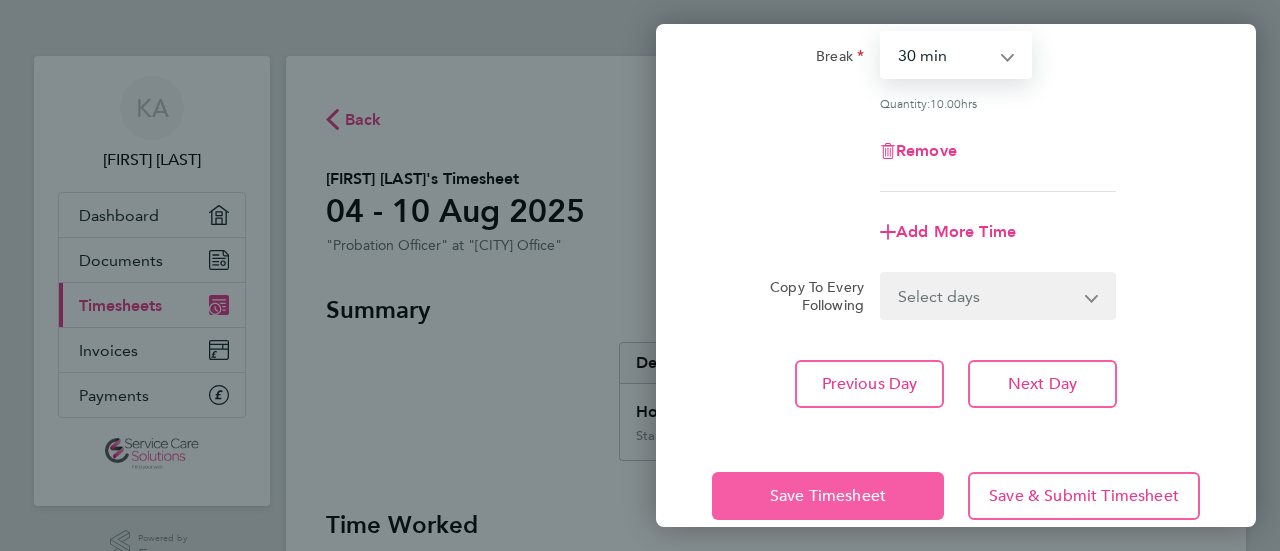 click on "Save Timesheet" 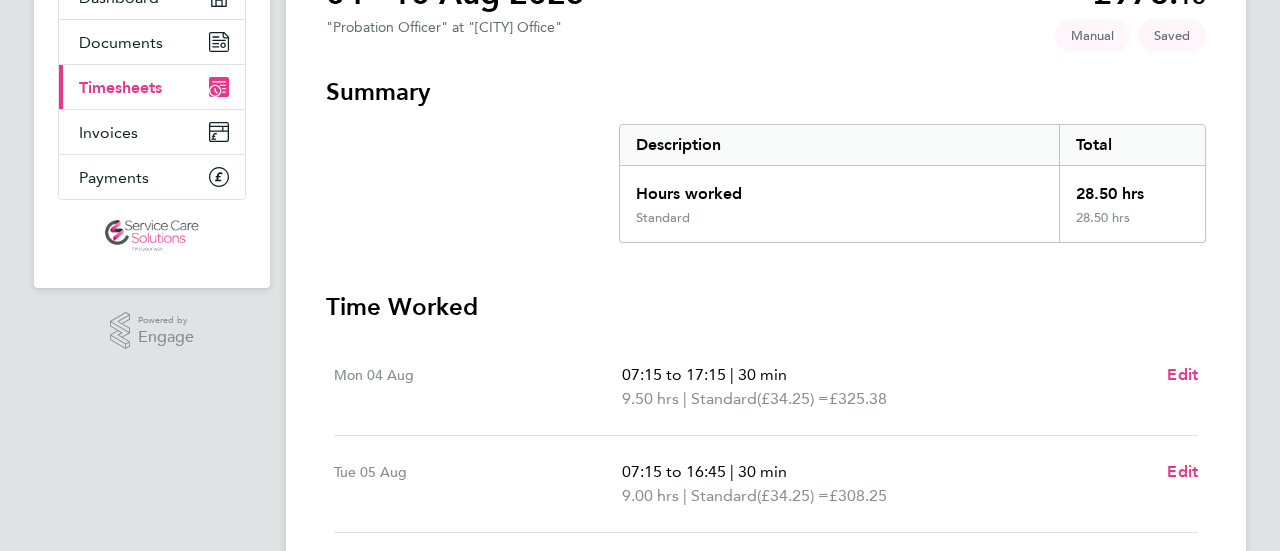 scroll, scrollTop: 300, scrollLeft: 0, axis: vertical 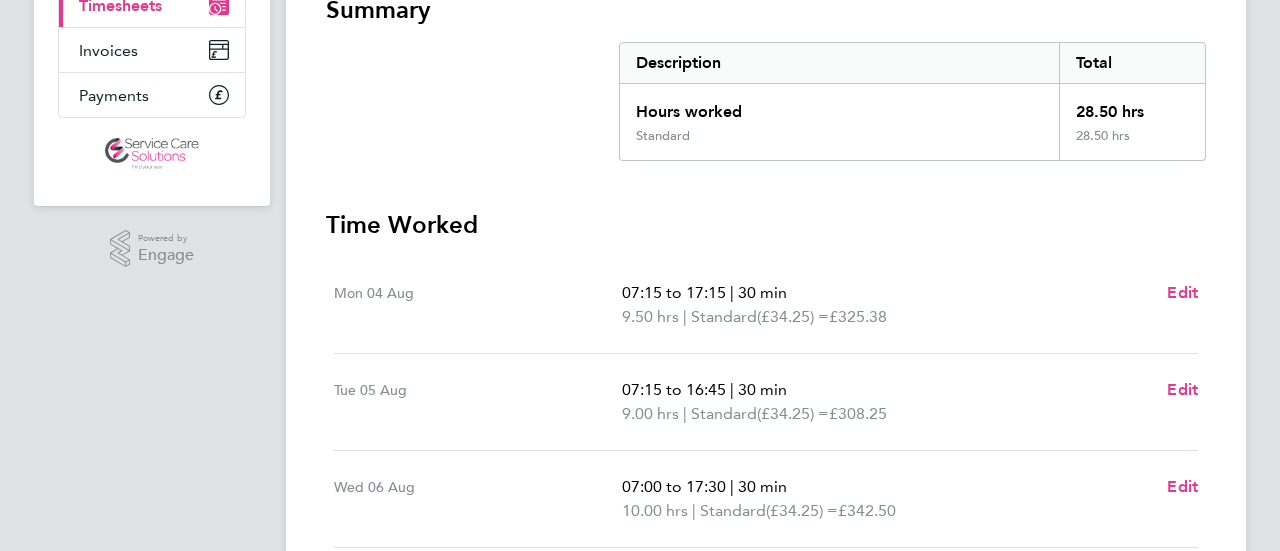 drag, startPoint x: 14, startPoint y: 272, endPoint x: 17, endPoint y: 284, distance: 12.369317 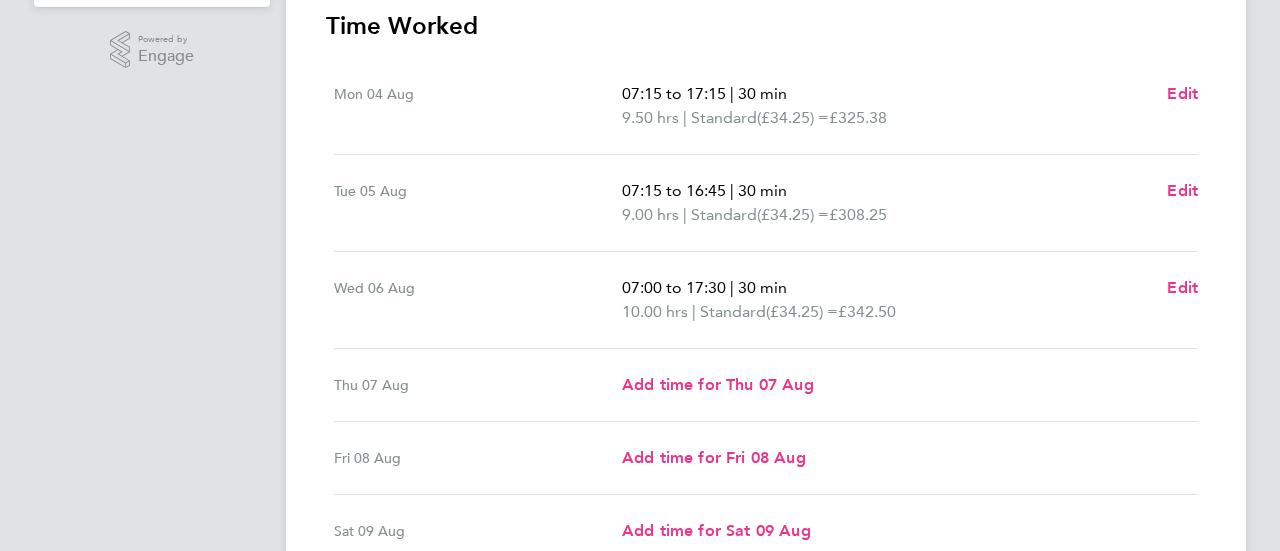 scroll, scrollTop: 500, scrollLeft: 0, axis: vertical 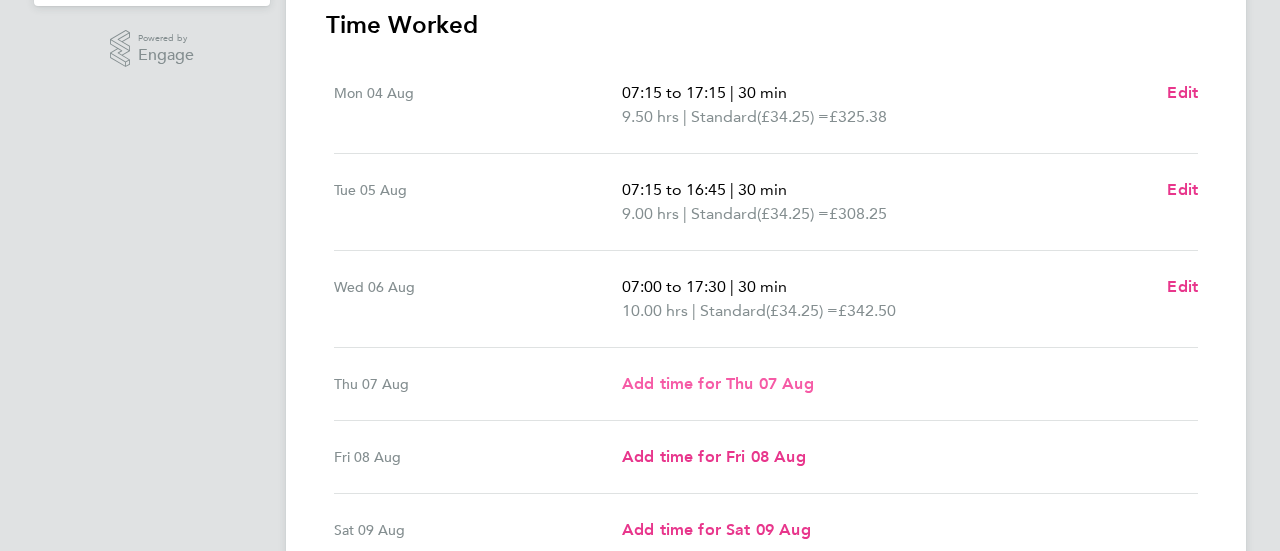 click on "Add time for Thu 07 Aug" at bounding box center [718, 383] 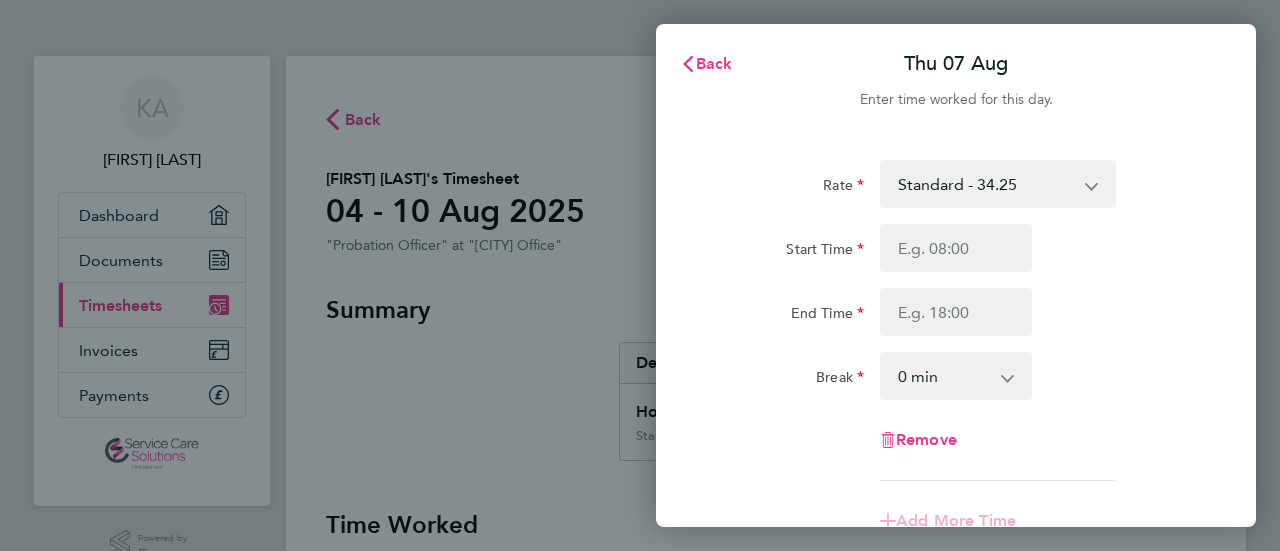 scroll, scrollTop: 0, scrollLeft: 0, axis: both 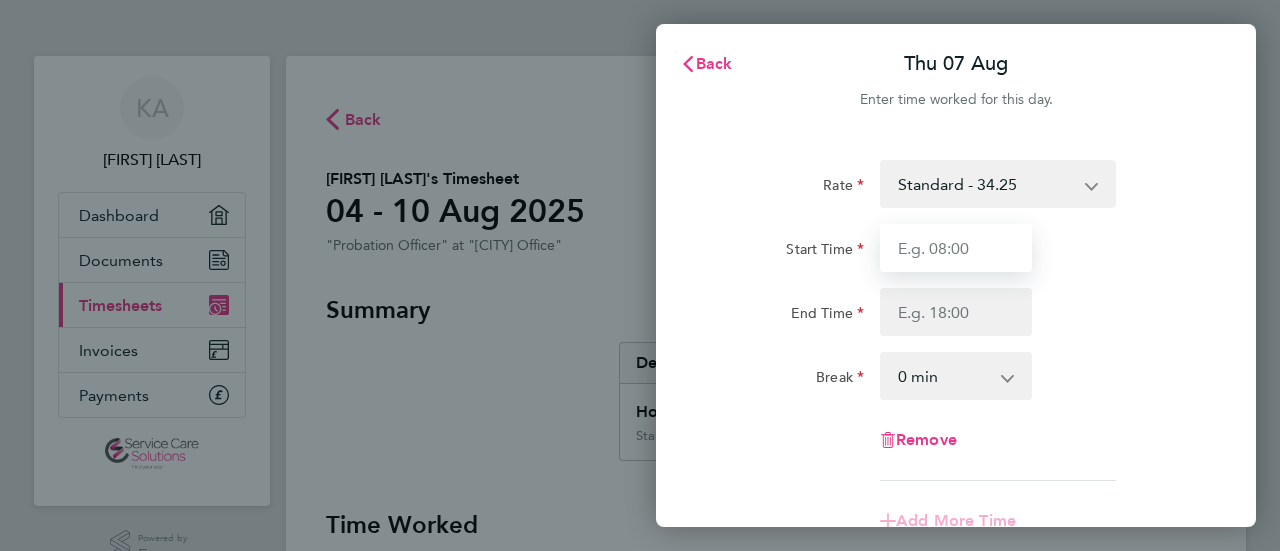 click on "Start Time" at bounding box center [956, 248] 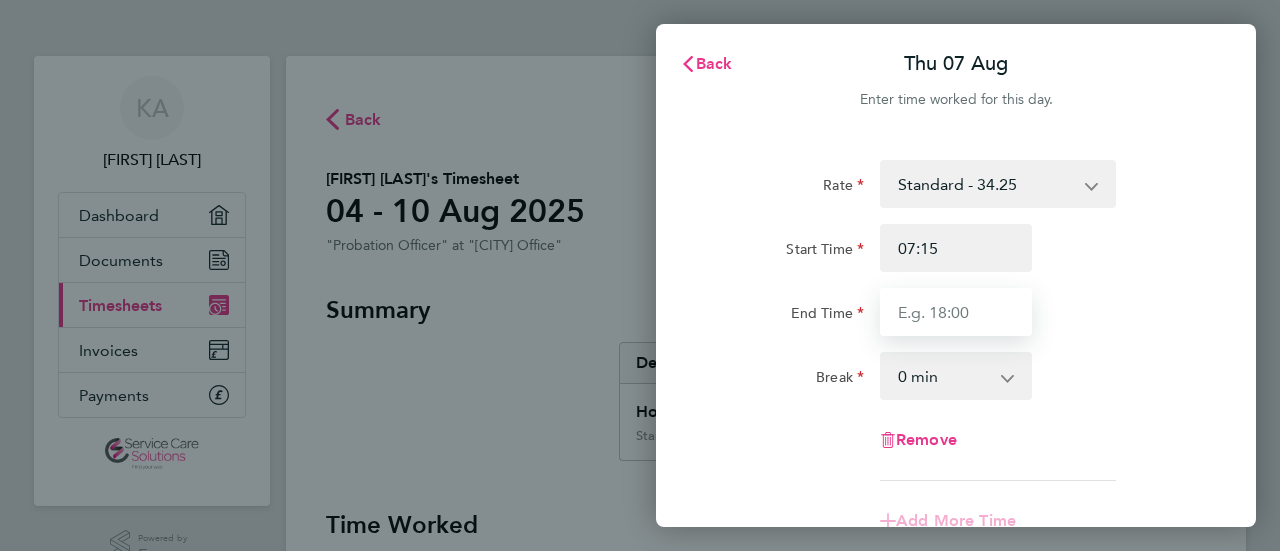 click on "End Time" at bounding box center [956, 312] 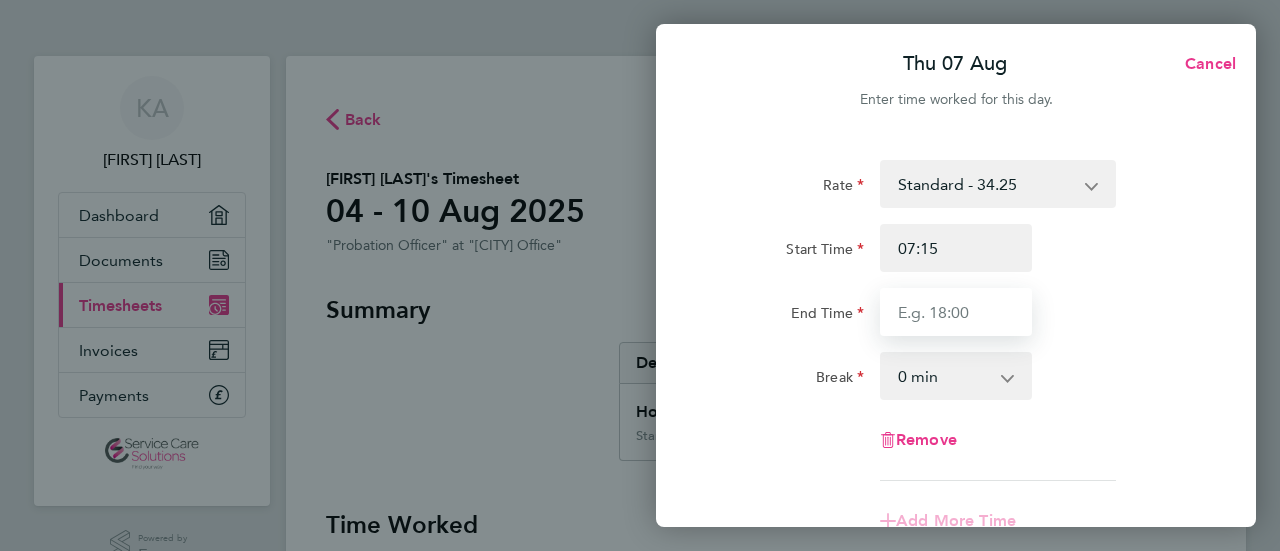 type on "17:00" 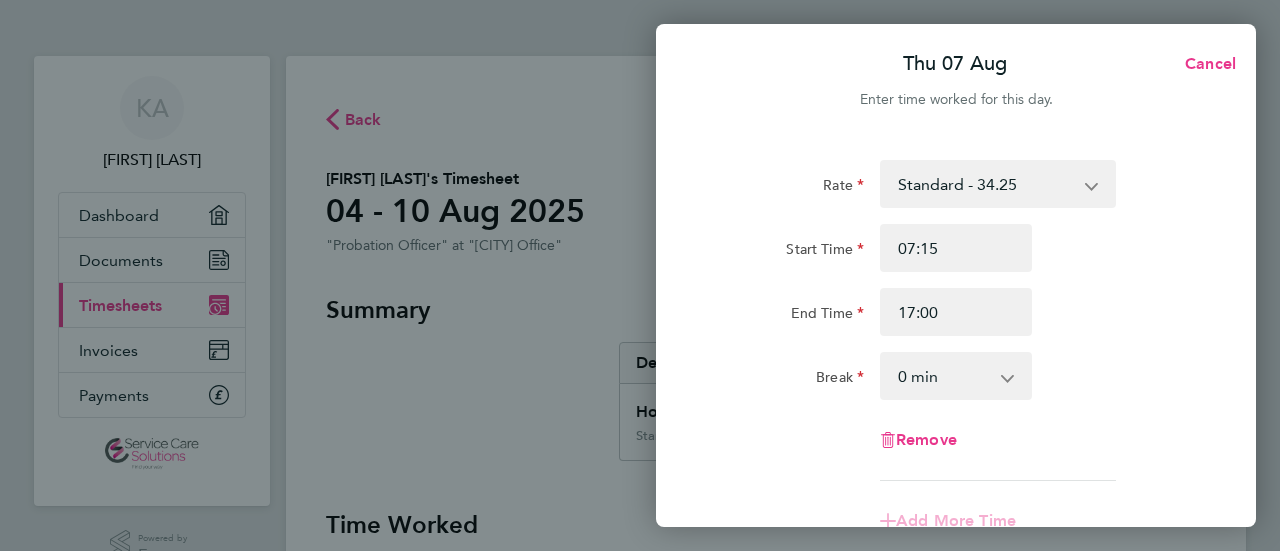 click on "0 min   15 min   30 min   45 min   60 min   75 min   90 min" at bounding box center (944, 376) 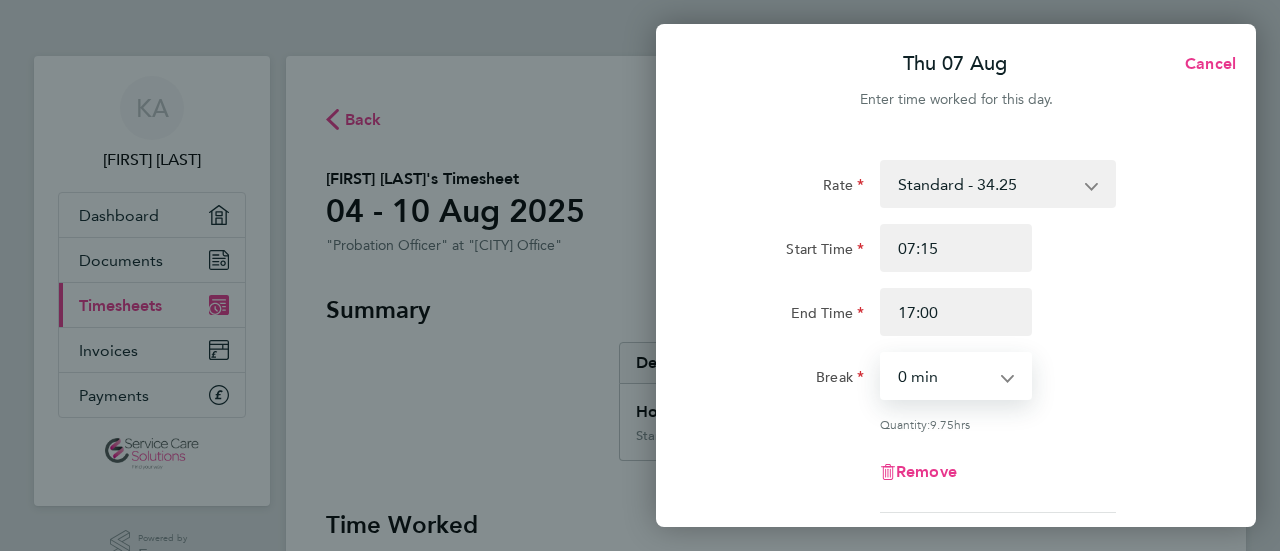 select on "30" 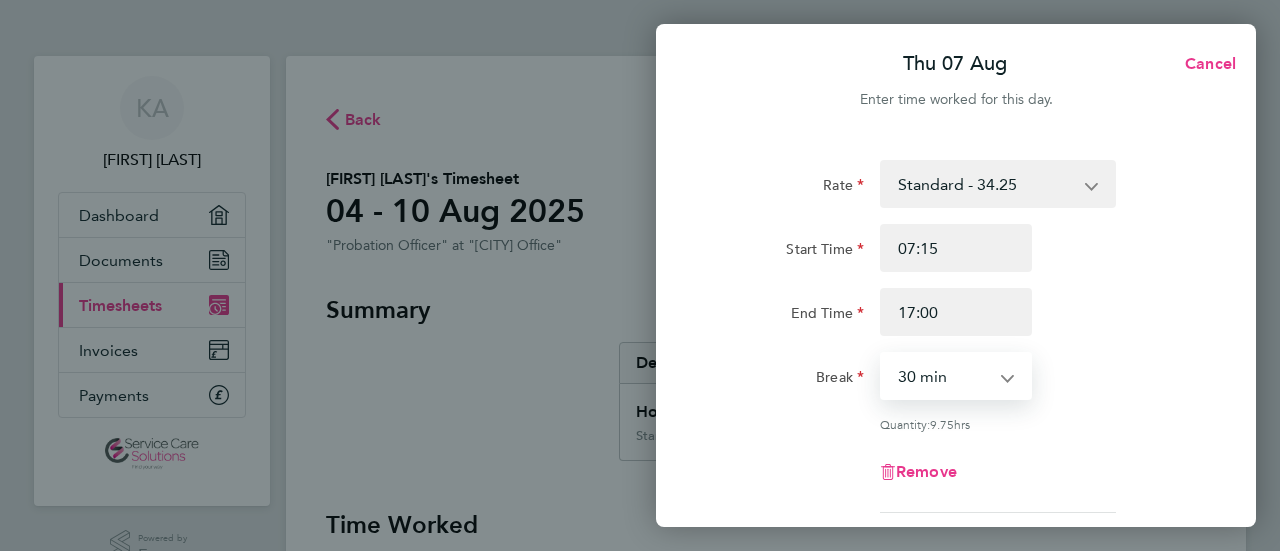 click on "0 min   15 min   30 min   45 min   60 min   75 min   90 min" at bounding box center [944, 376] 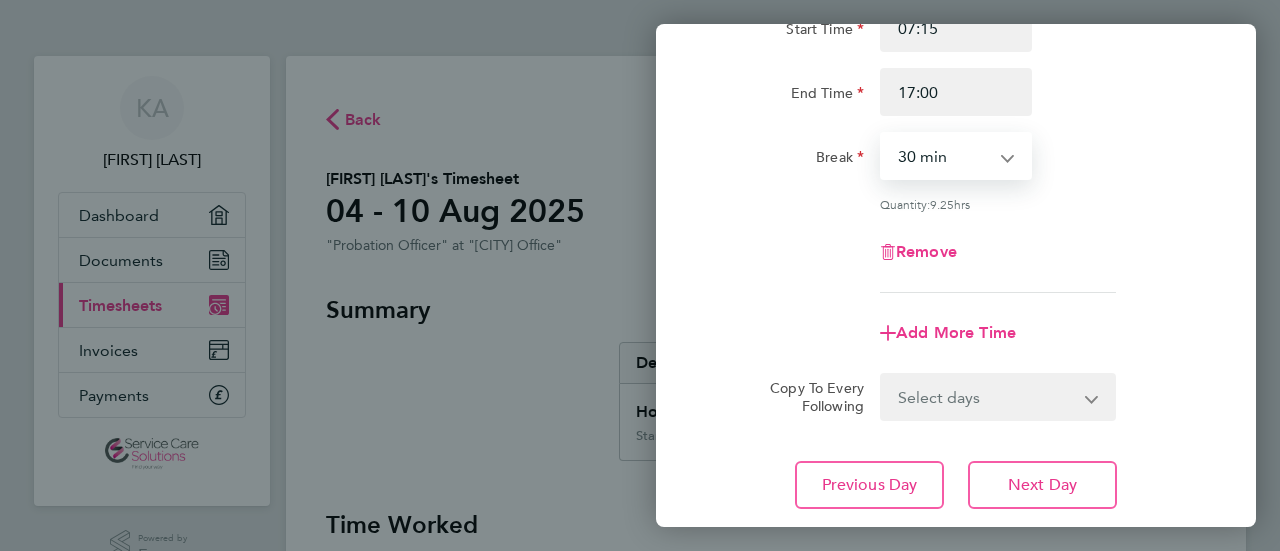 scroll, scrollTop: 300, scrollLeft: 0, axis: vertical 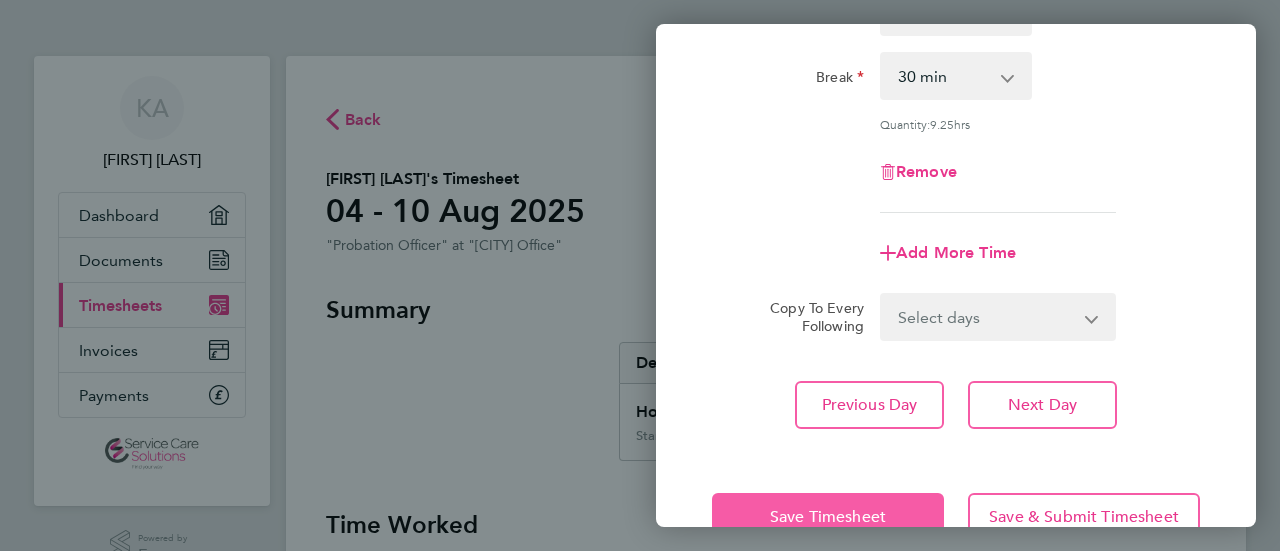 click on "Save Timesheet" 